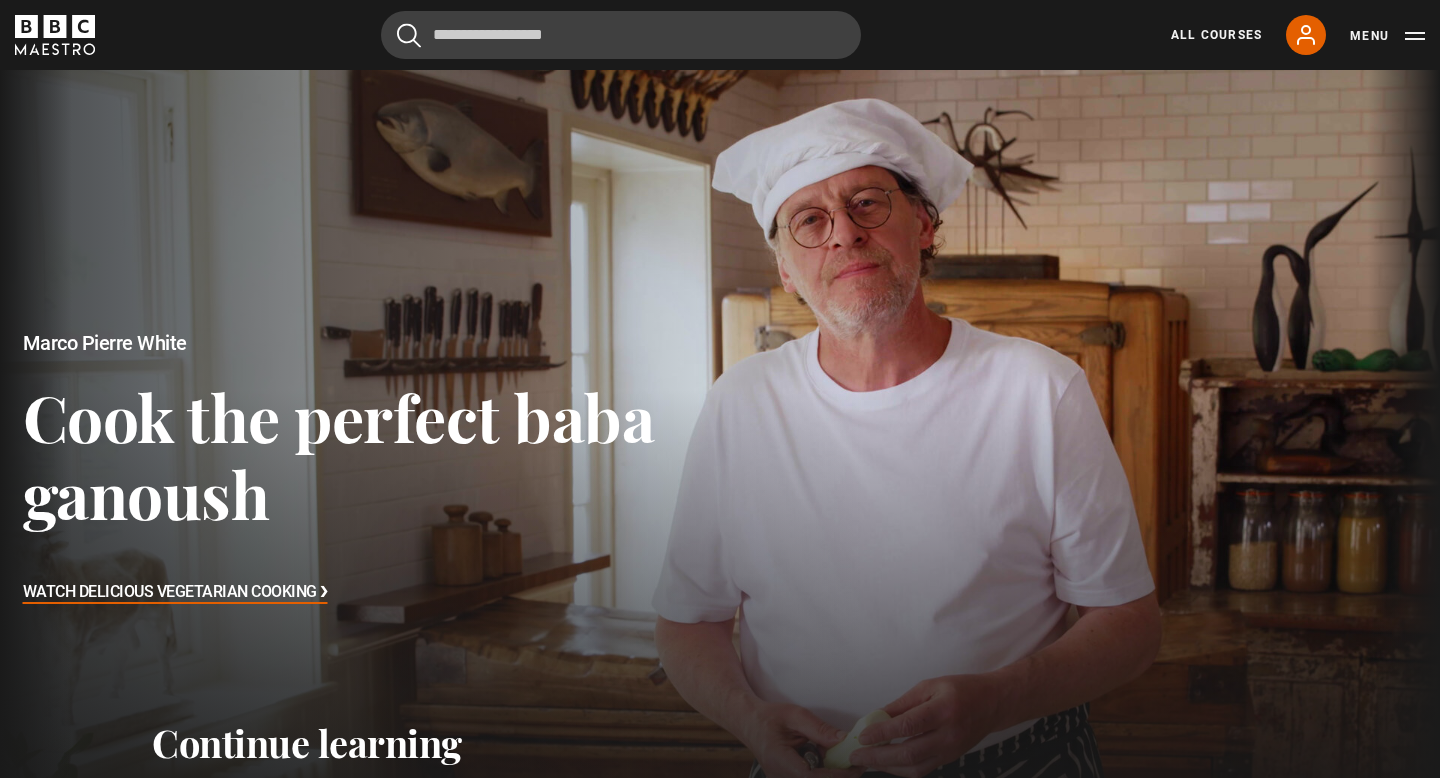 scroll, scrollTop: 1470, scrollLeft: 0, axis: vertical 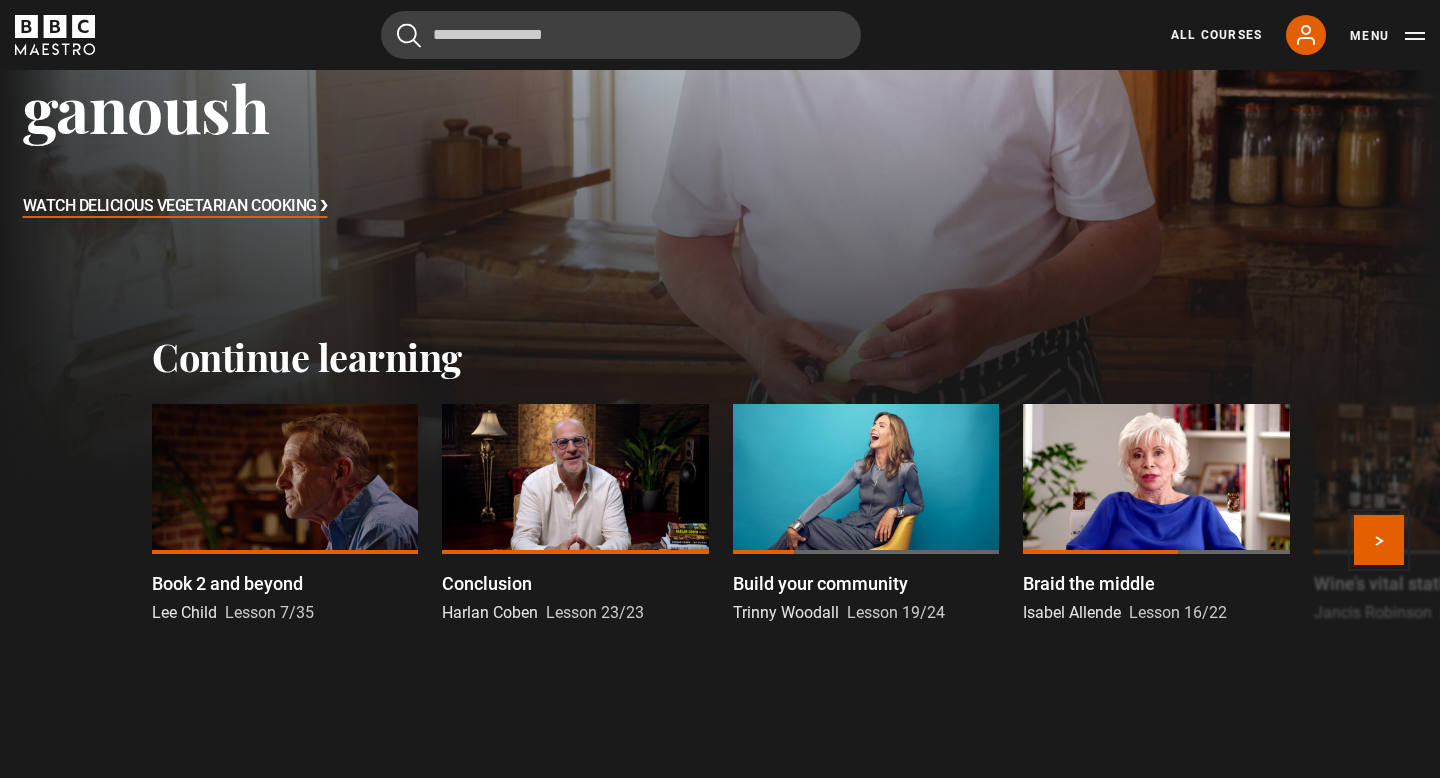 drag, startPoint x: 1379, startPoint y: 550, endPoint x: 1325, endPoint y: 627, distance: 94.04786 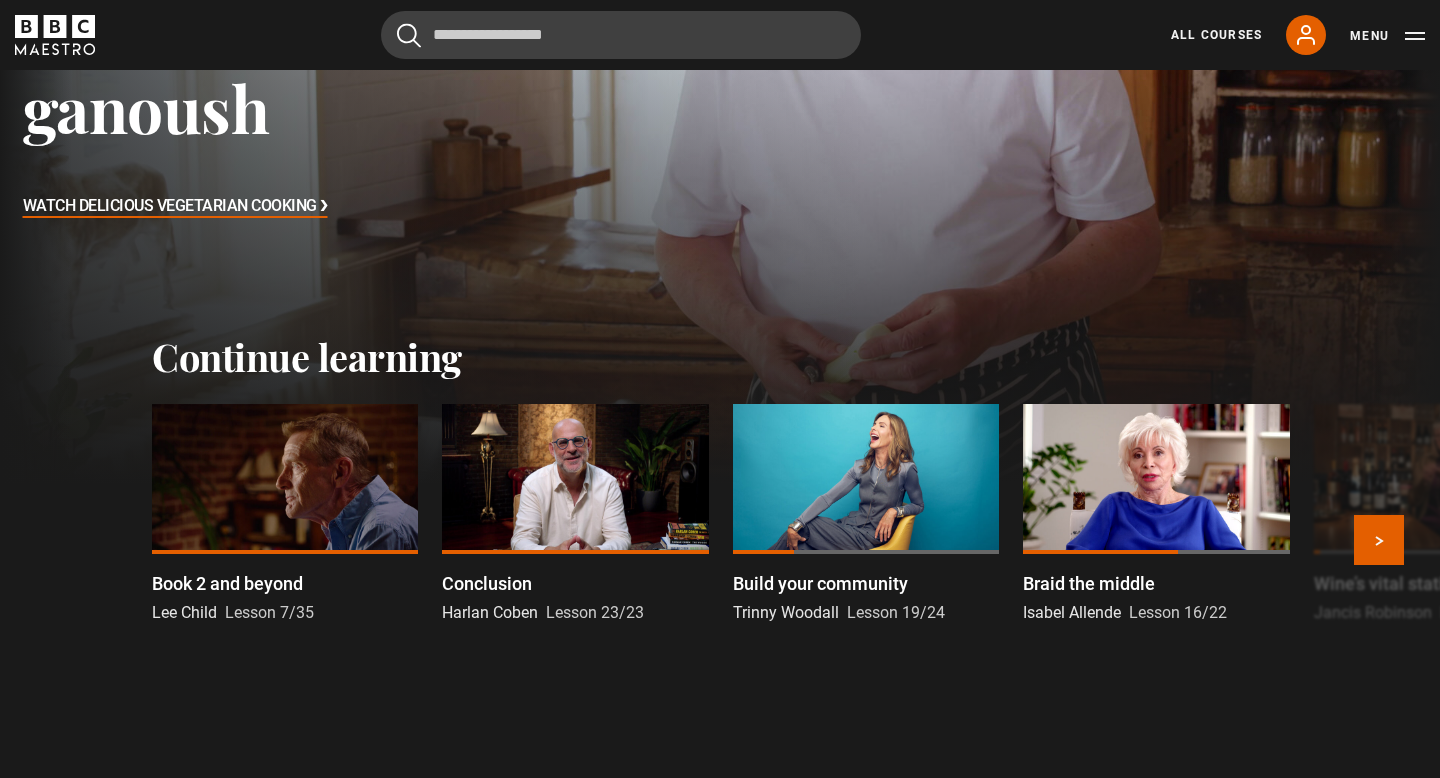 click at bounding box center [285, 479] 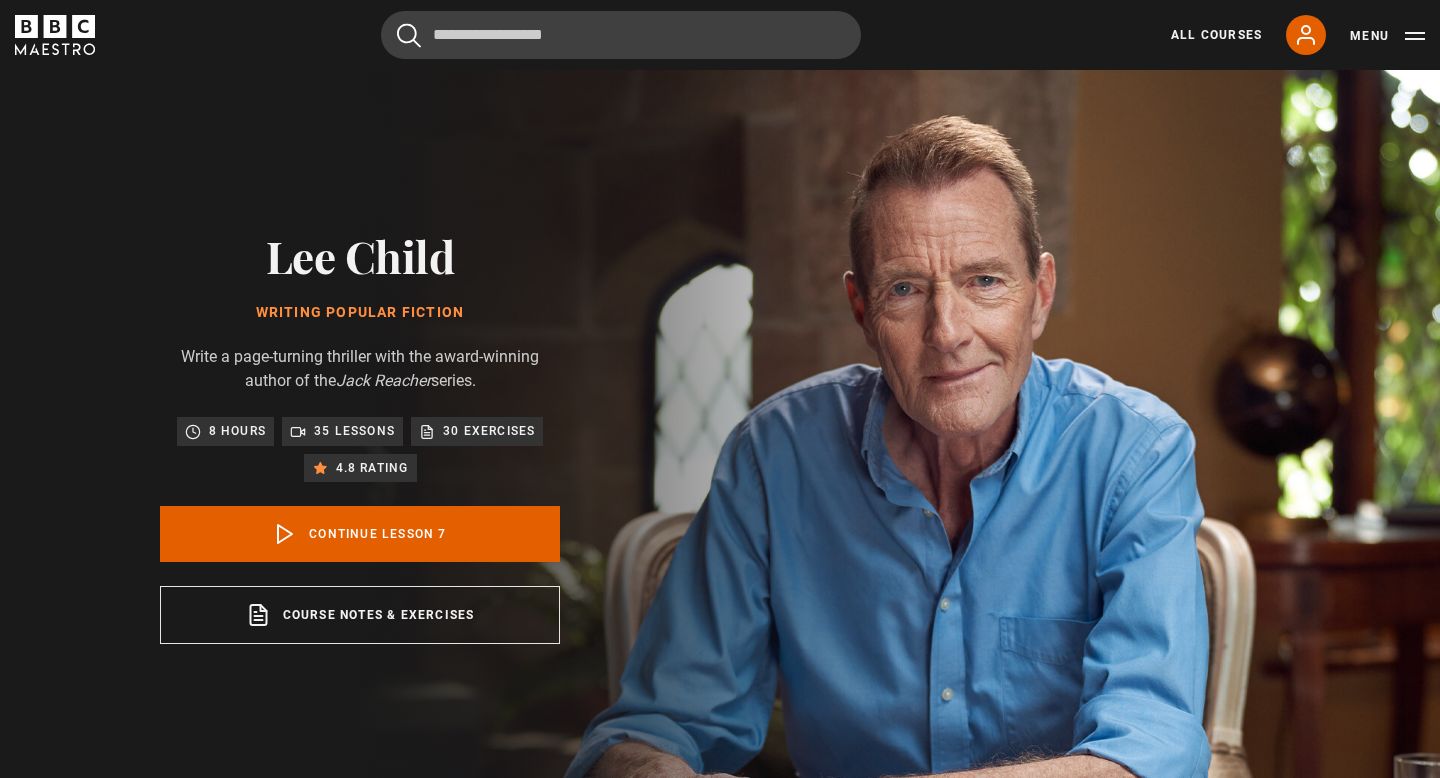 scroll, scrollTop: 804, scrollLeft: 0, axis: vertical 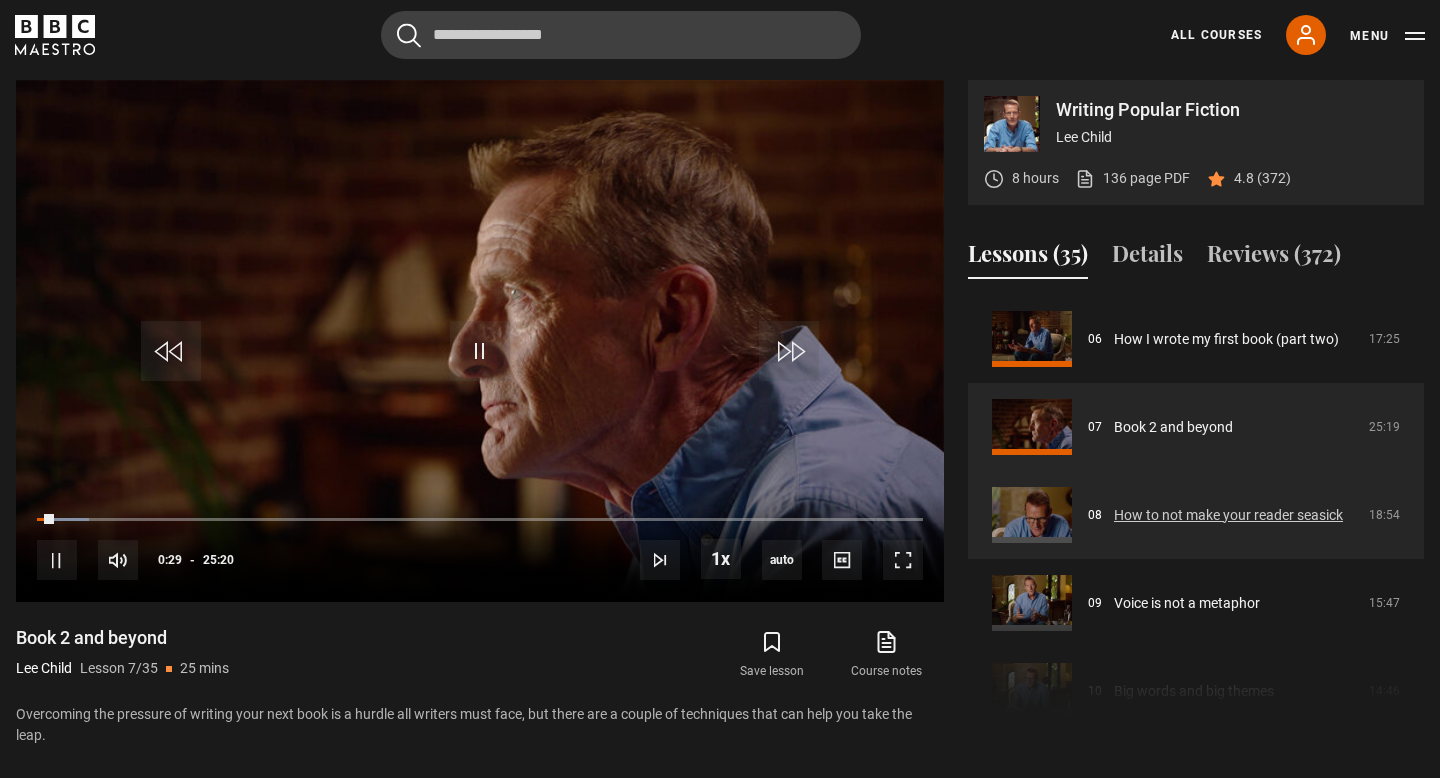 click on "How to not make your reader seasick" at bounding box center (1228, 515) 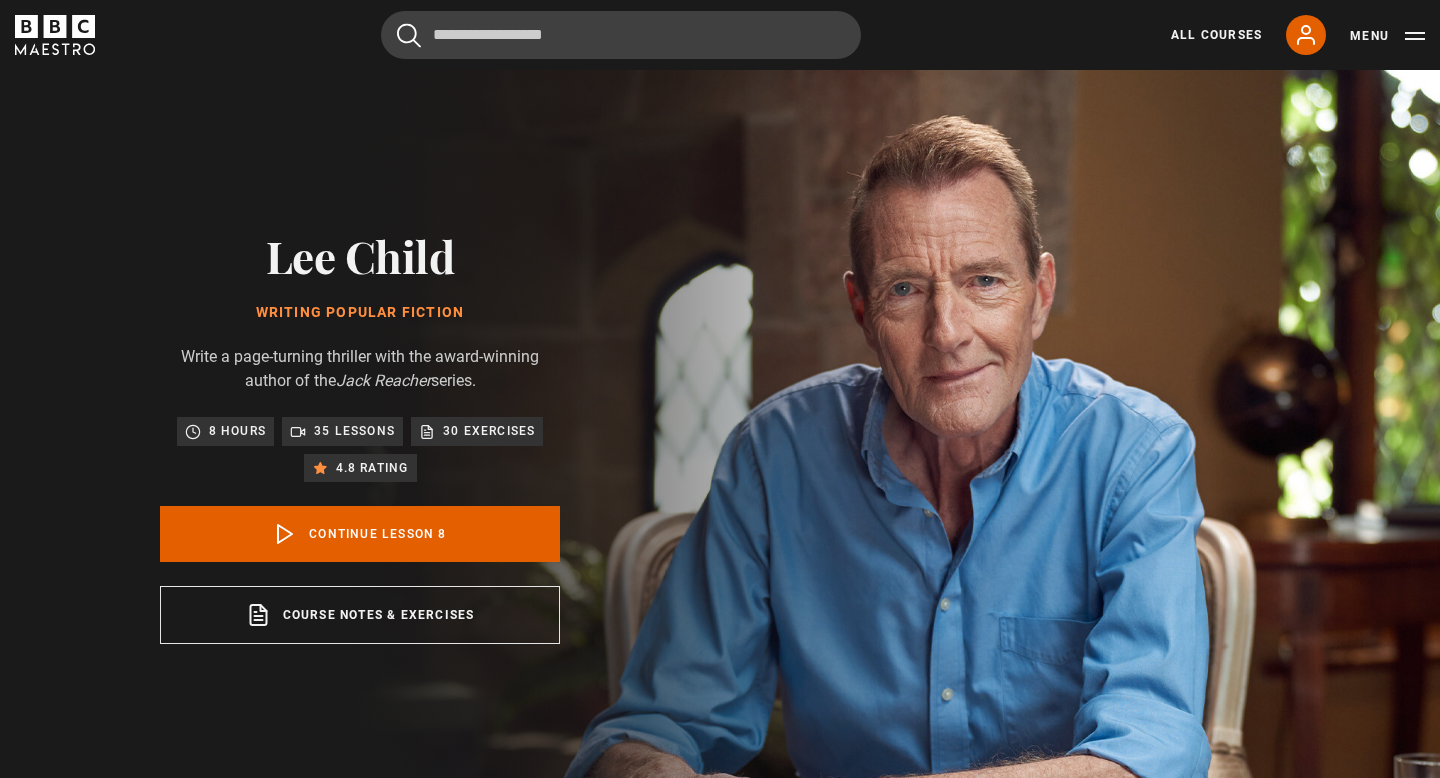scroll, scrollTop: 804, scrollLeft: 0, axis: vertical 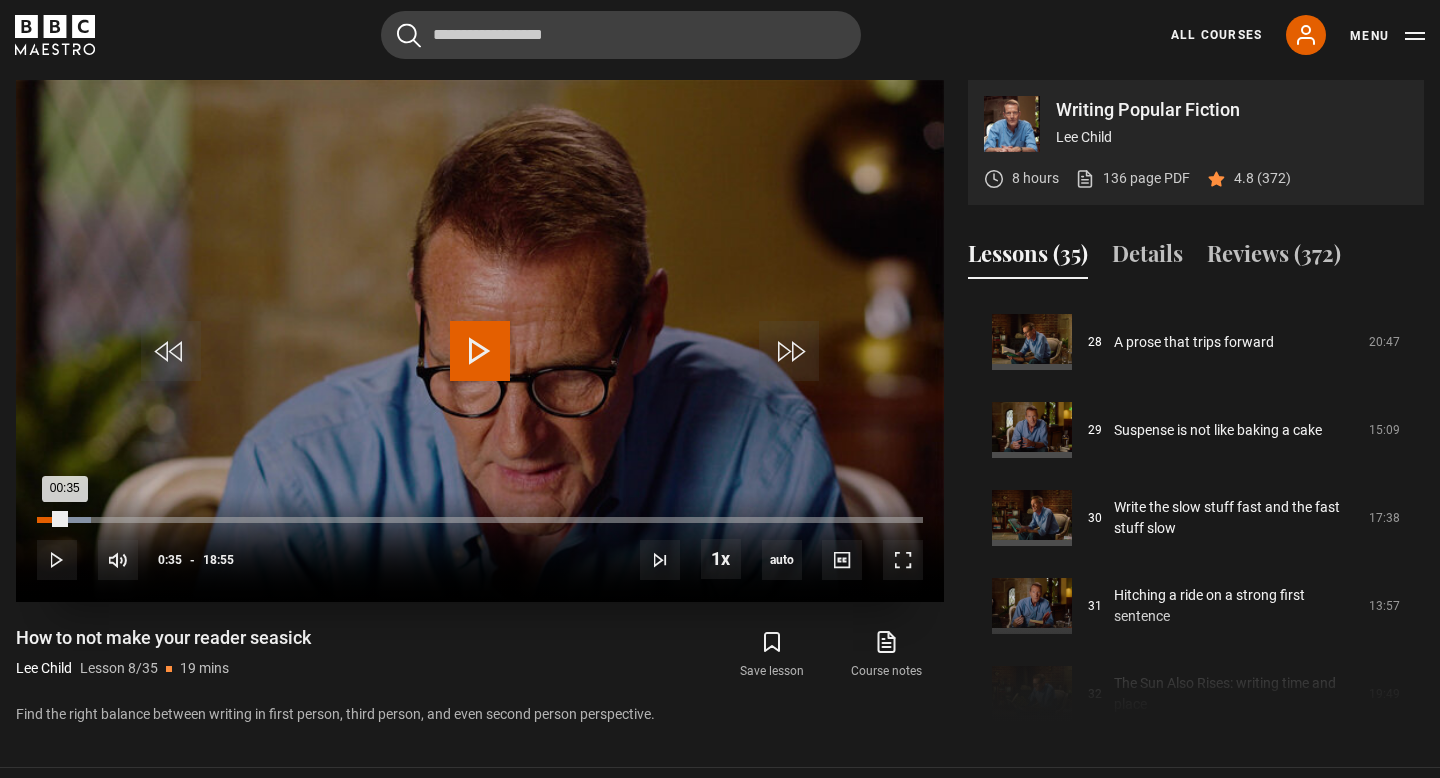 drag, startPoint x: 86, startPoint y: 517, endPoint x: 64, endPoint y: 519, distance: 22.090721 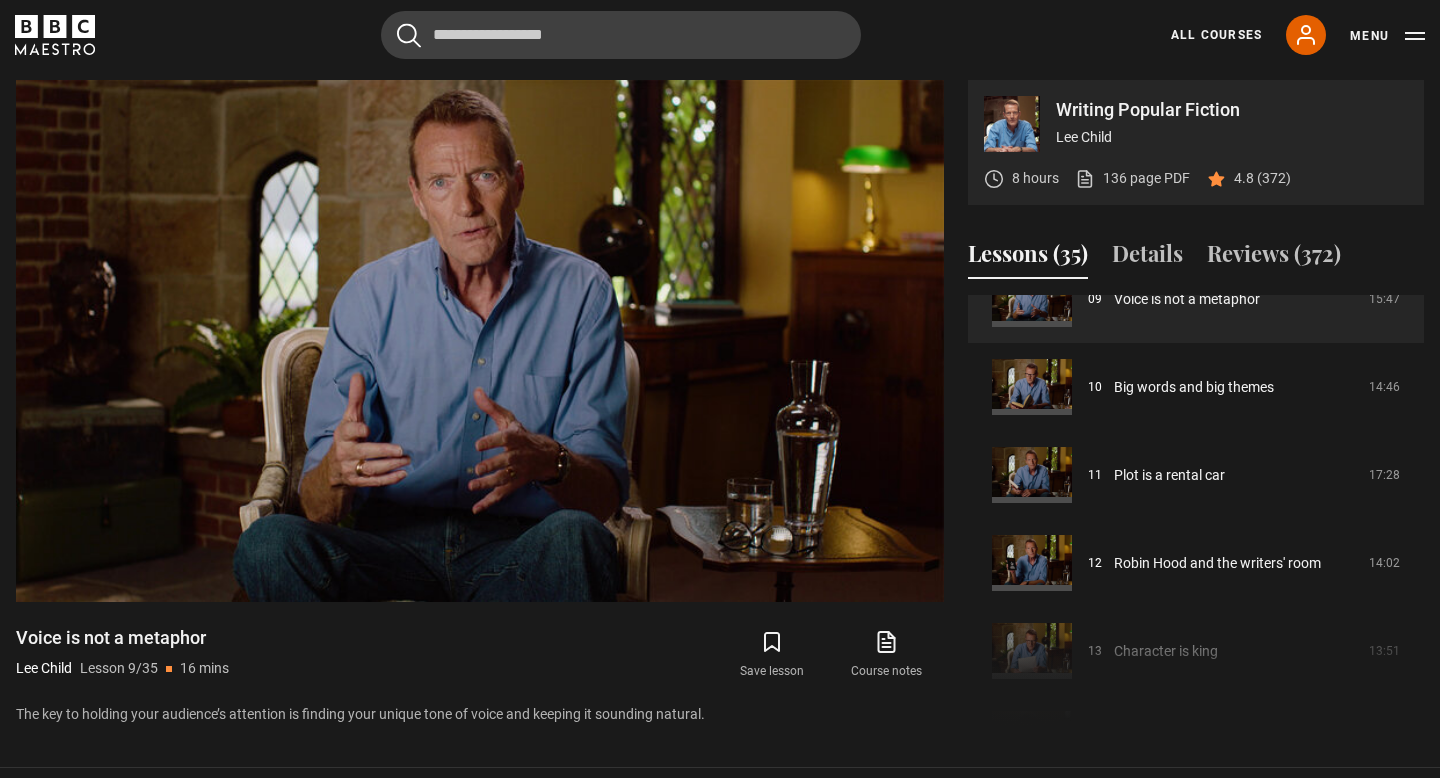 scroll, scrollTop: 803, scrollLeft: 0, axis: vertical 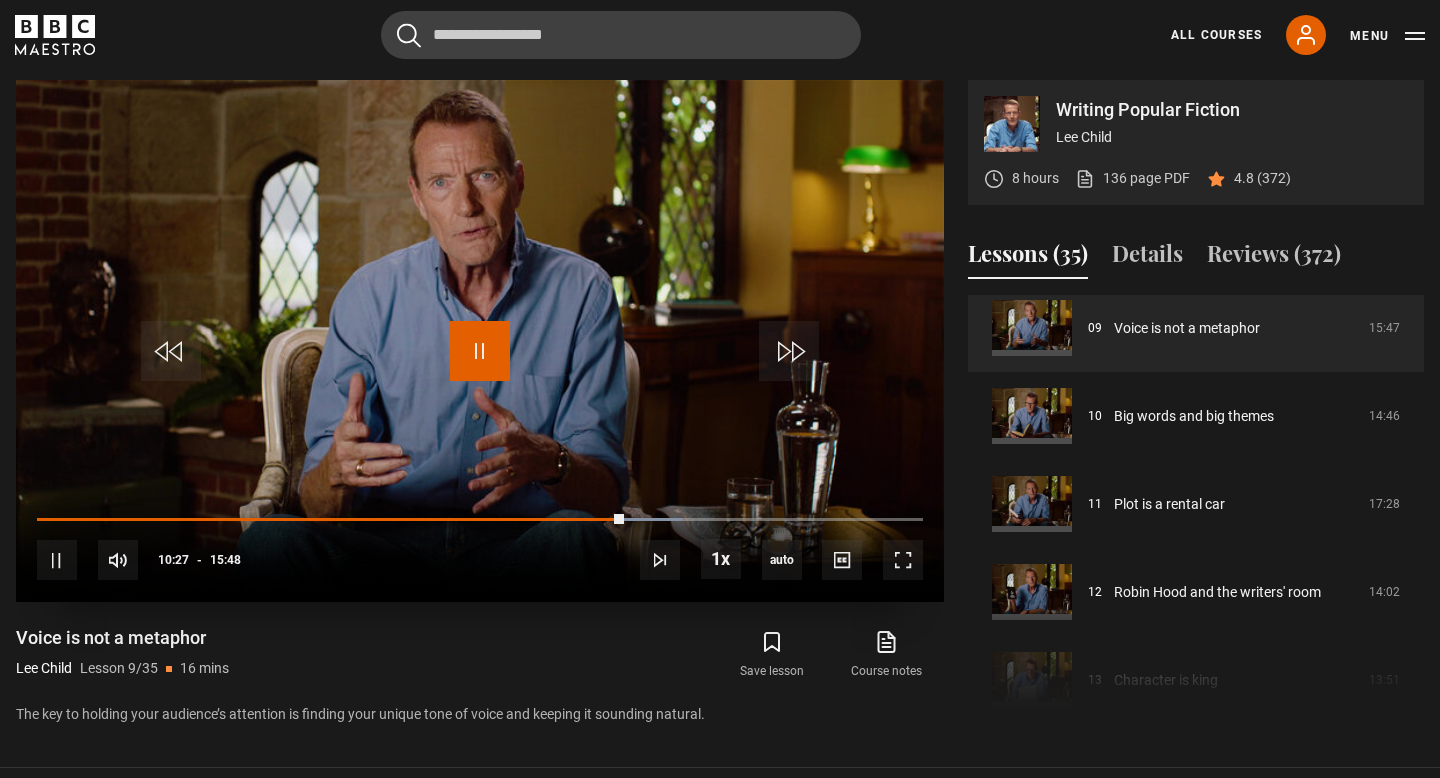 click at bounding box center [480, 351] 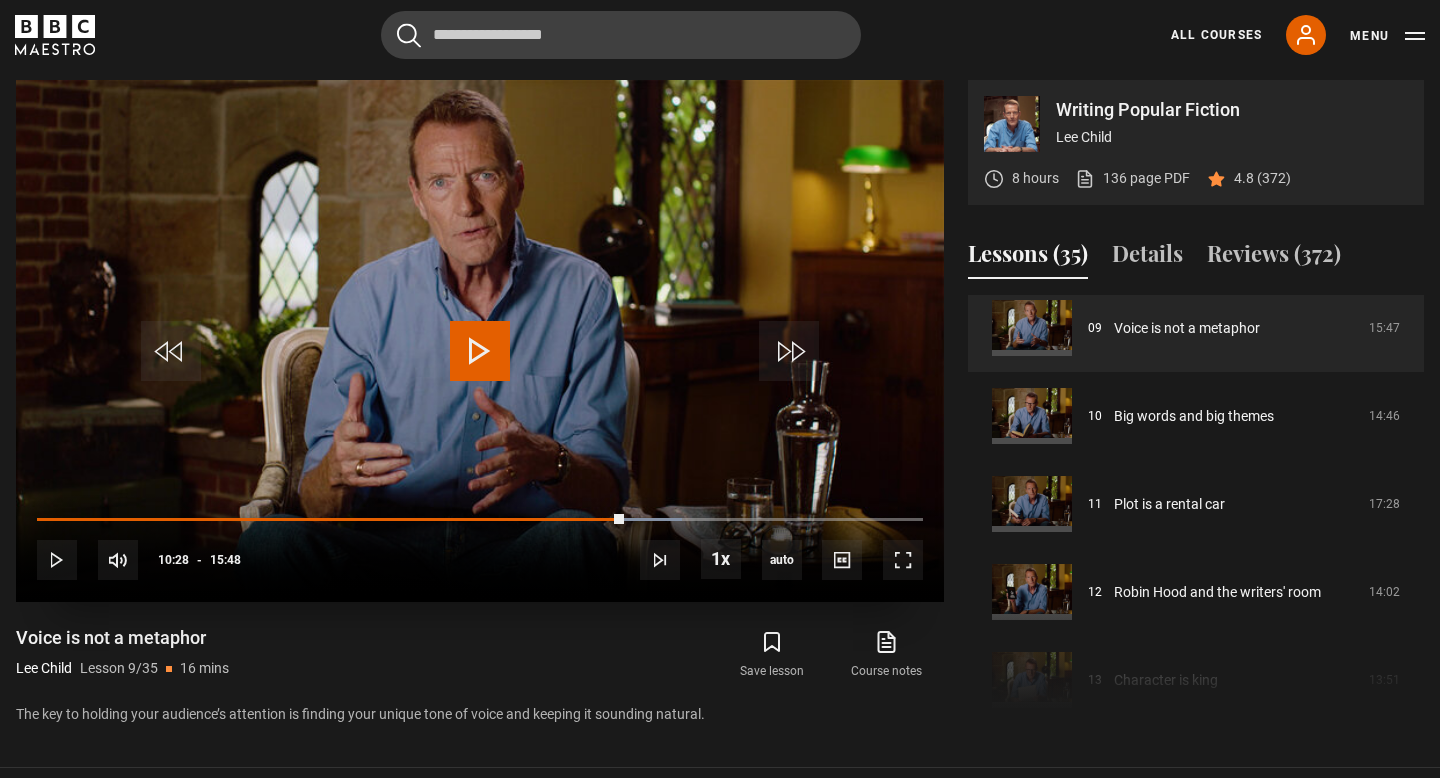 click at bounding box center (480, 351) 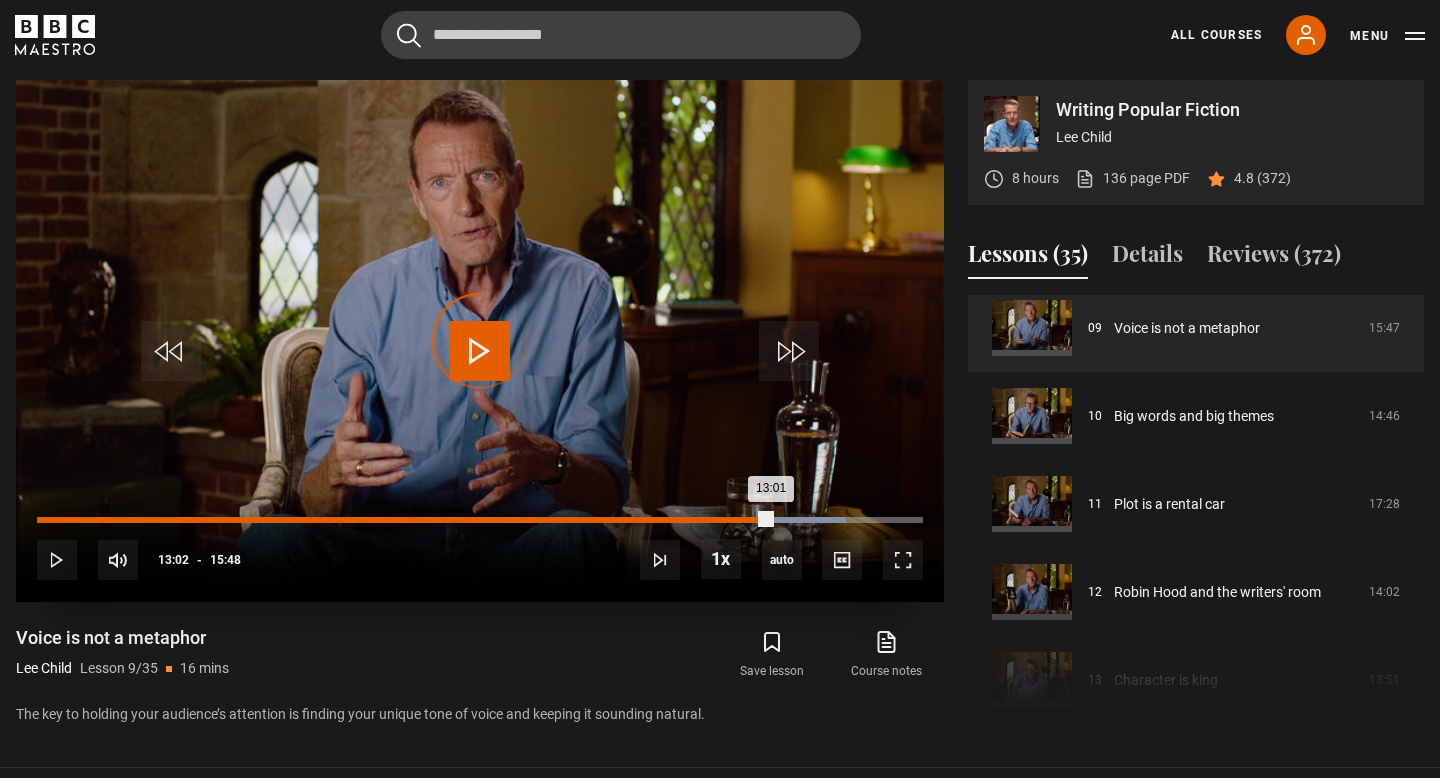 drag, startPoint x: 783, startPoint y: 516, endPoint x: 766, endPoint y: 516, distance: 17 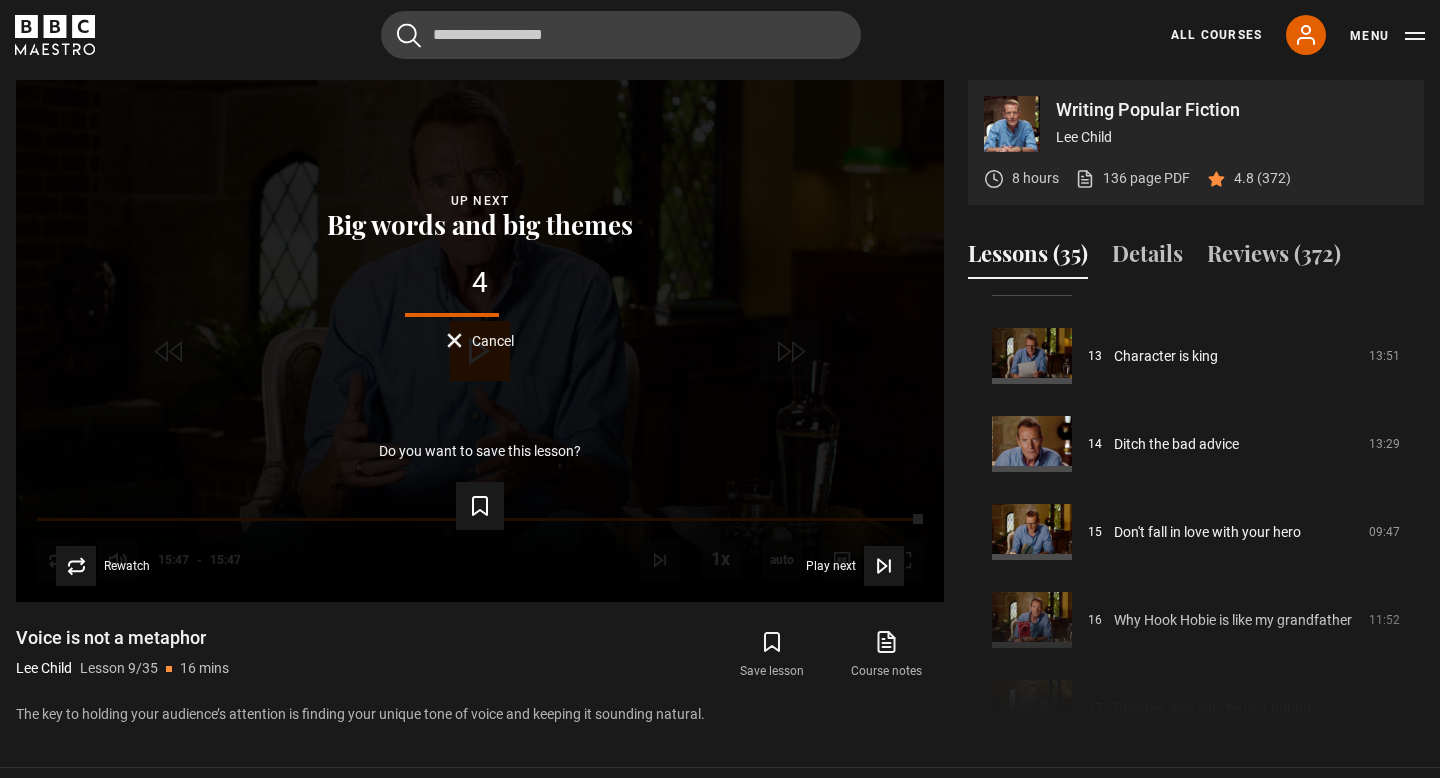 scroll, scrollTop: 1214, scrollLeft: 0, axis: vertical 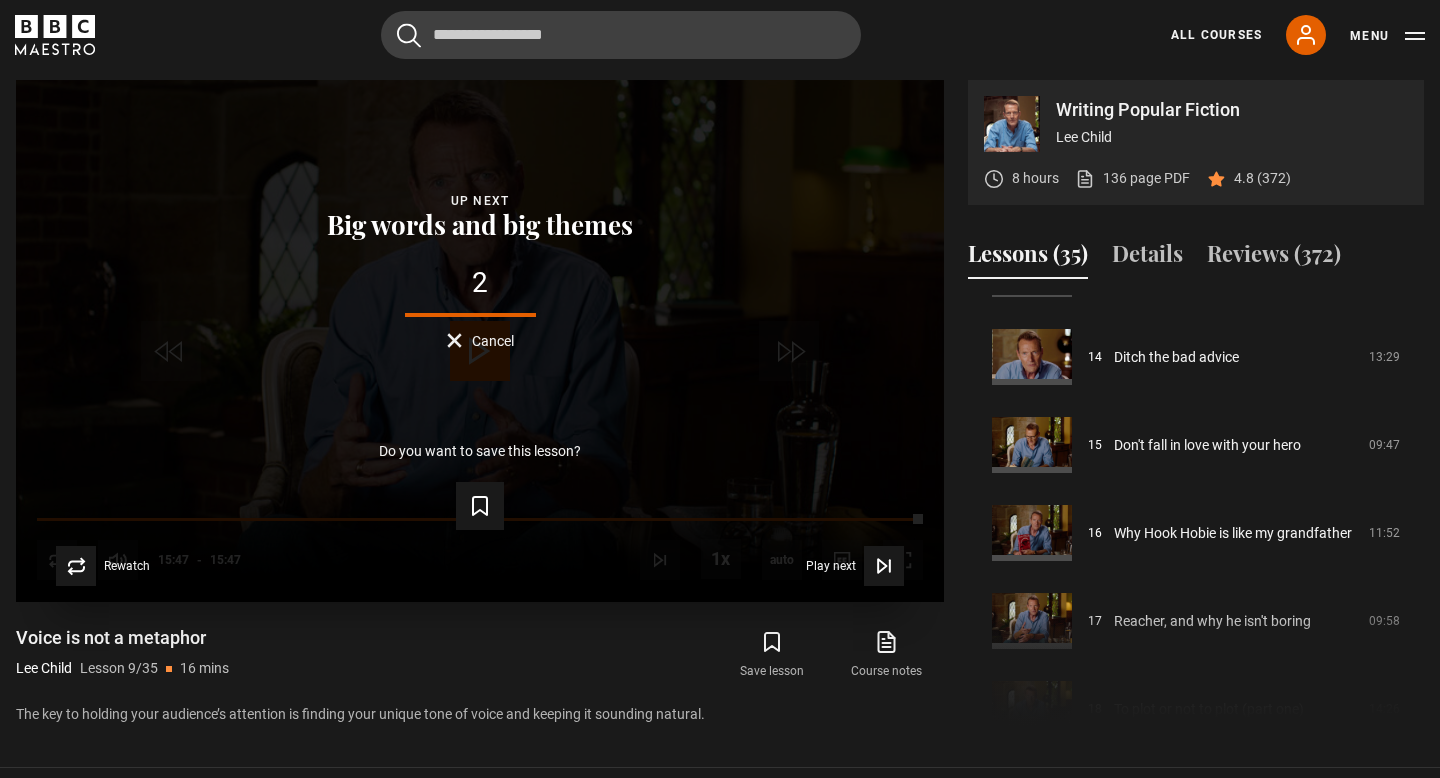 click on "Cancel" at bounding box center (493, 341) 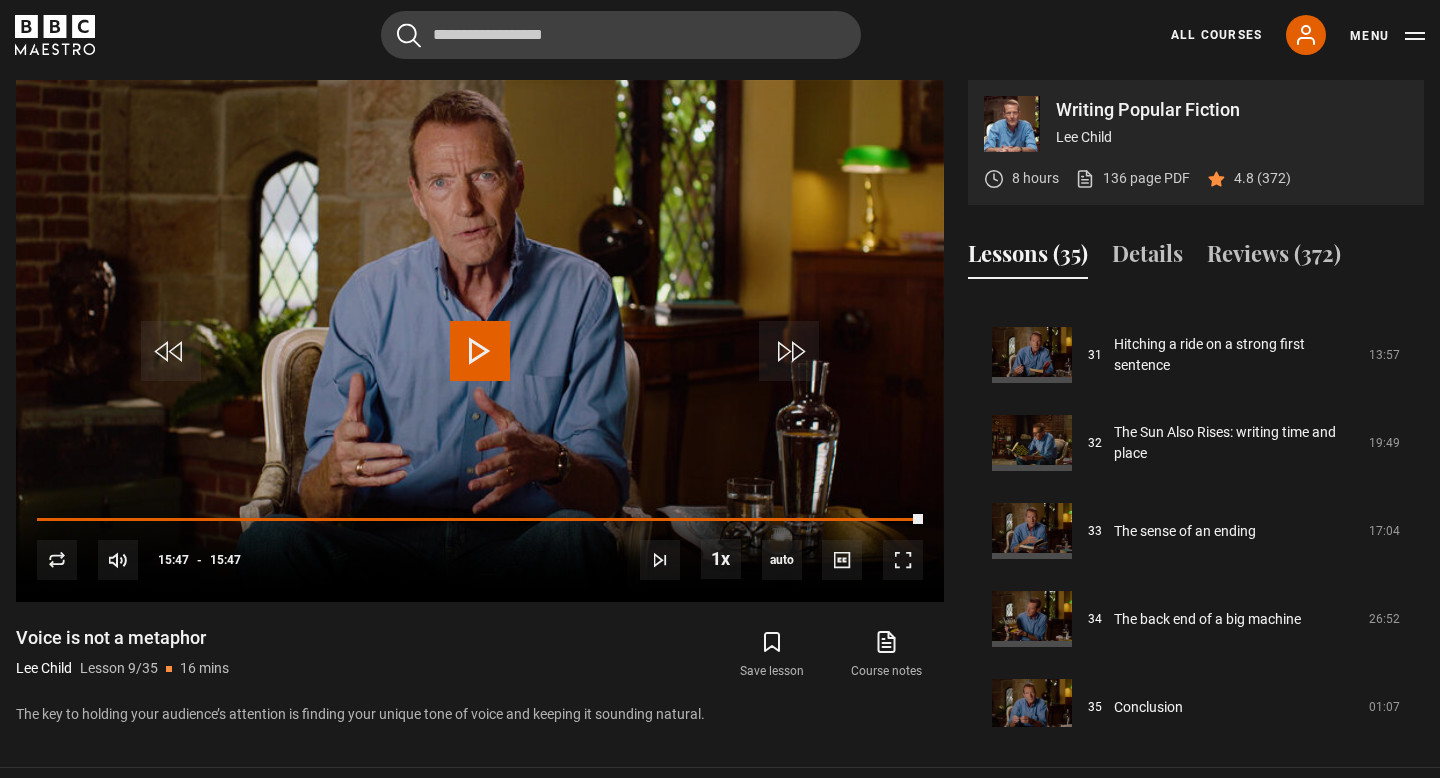 scroll, scrollTop: 2736, scrollLeft: 0, axis: vertical 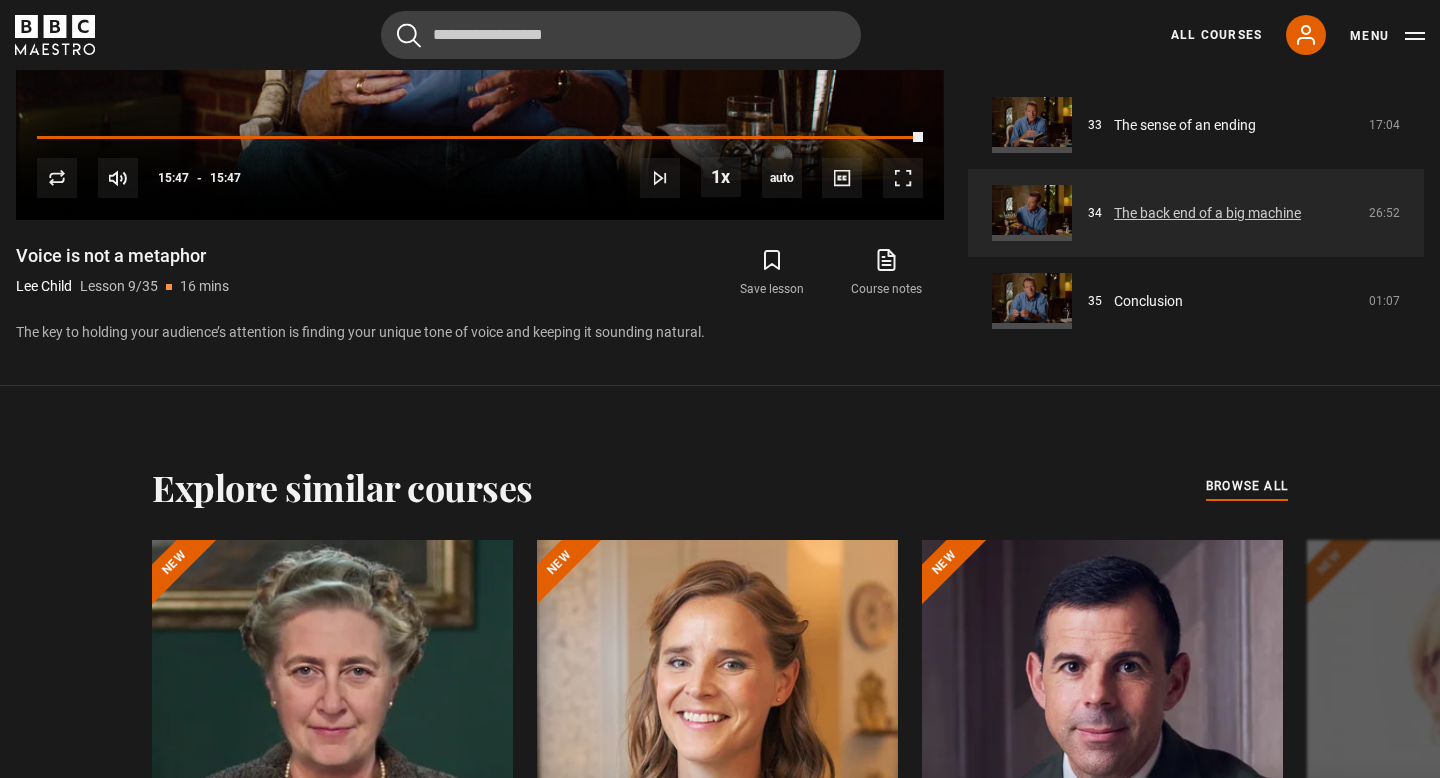 click on "The back end of a big machine" at bounding box center [1207, 213] 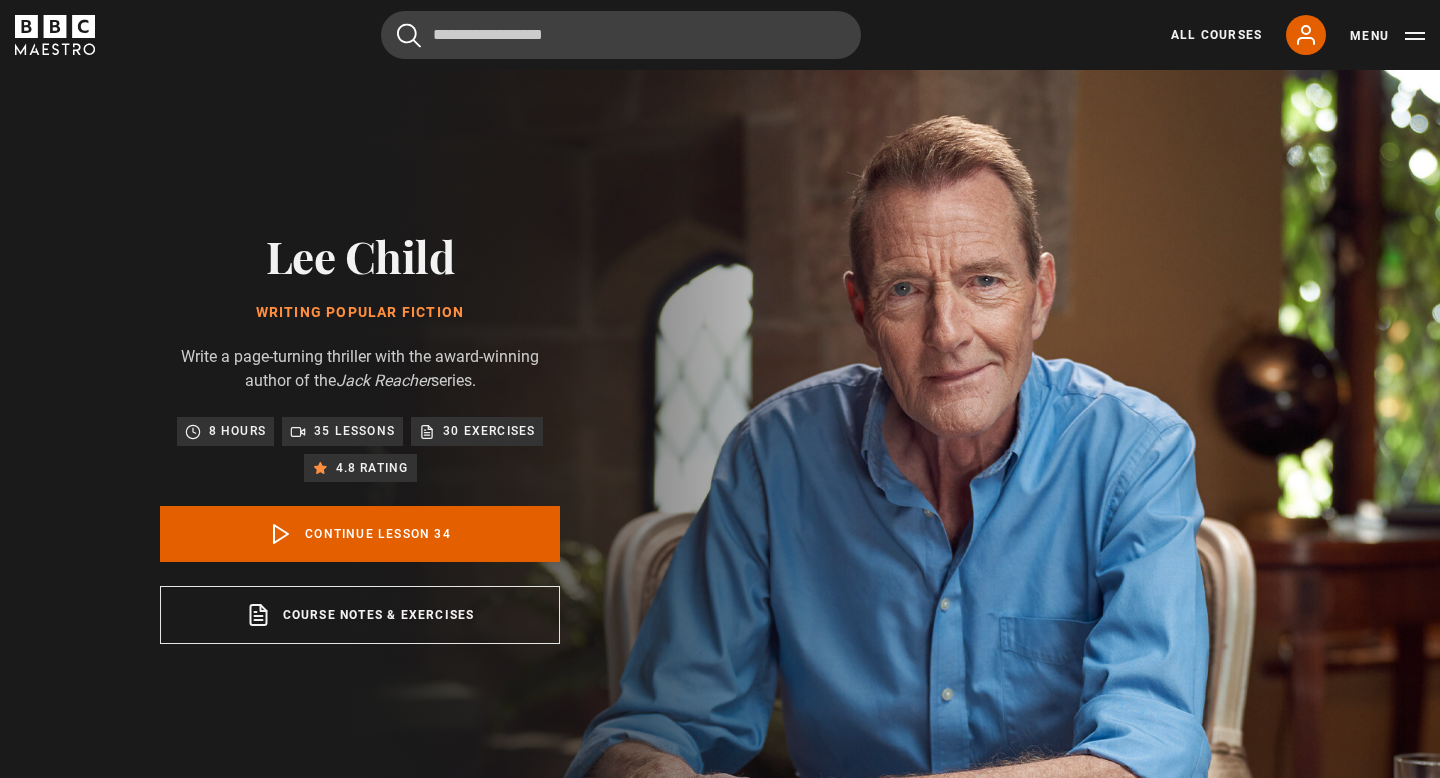 scroll, scrollTop: 804, scrollLeft: 0, axis: vertical 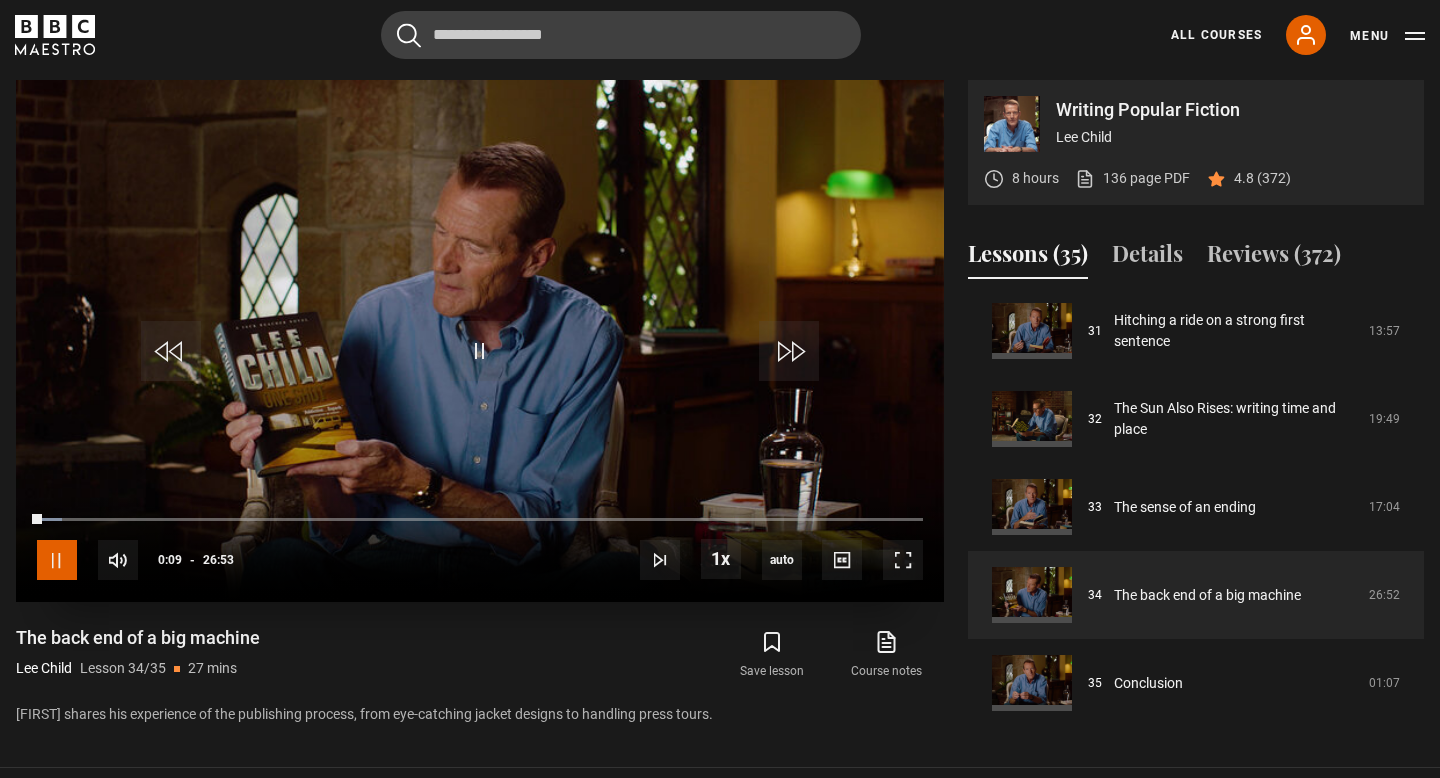 click at bounding box center [57, 560] 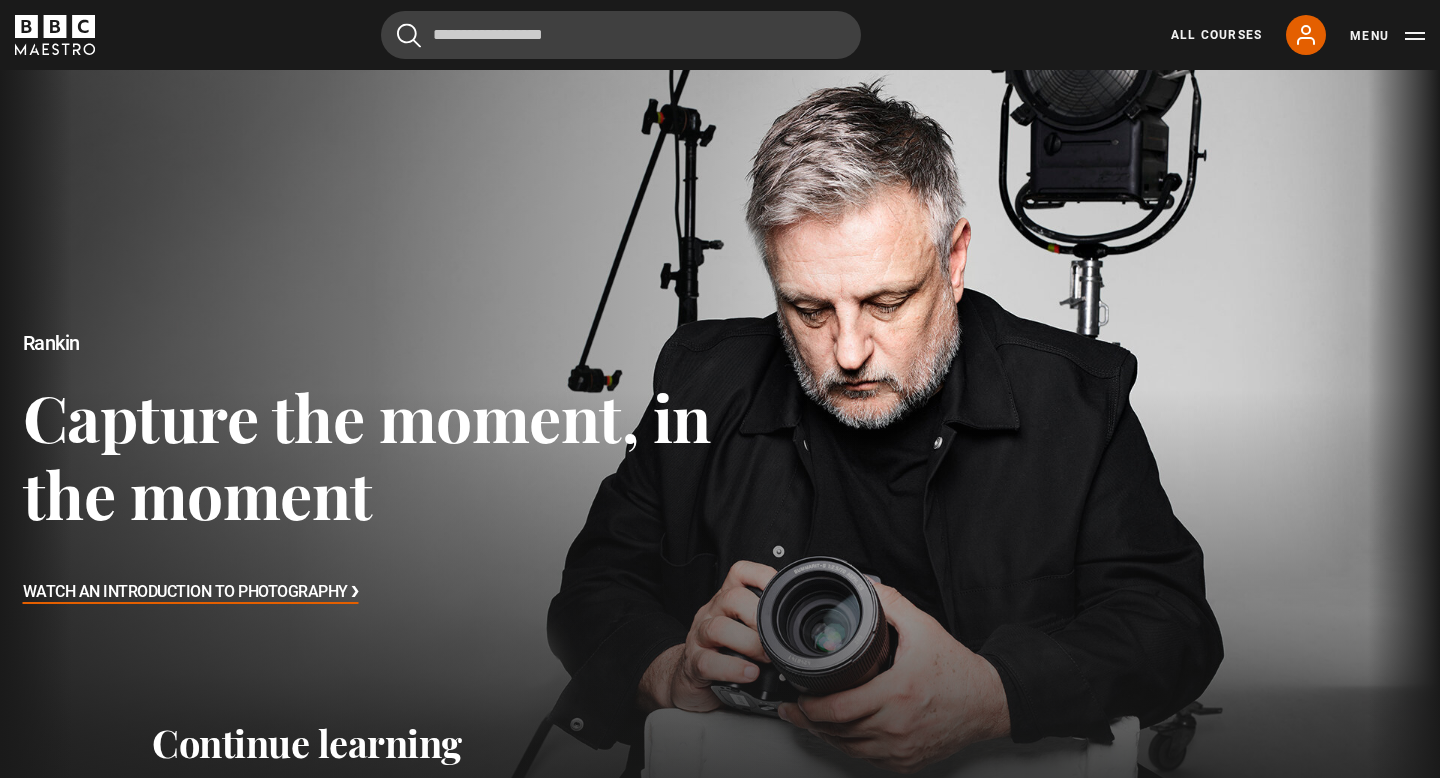scroll, scrollTop: 0, scrollLeft: 0, axis: both 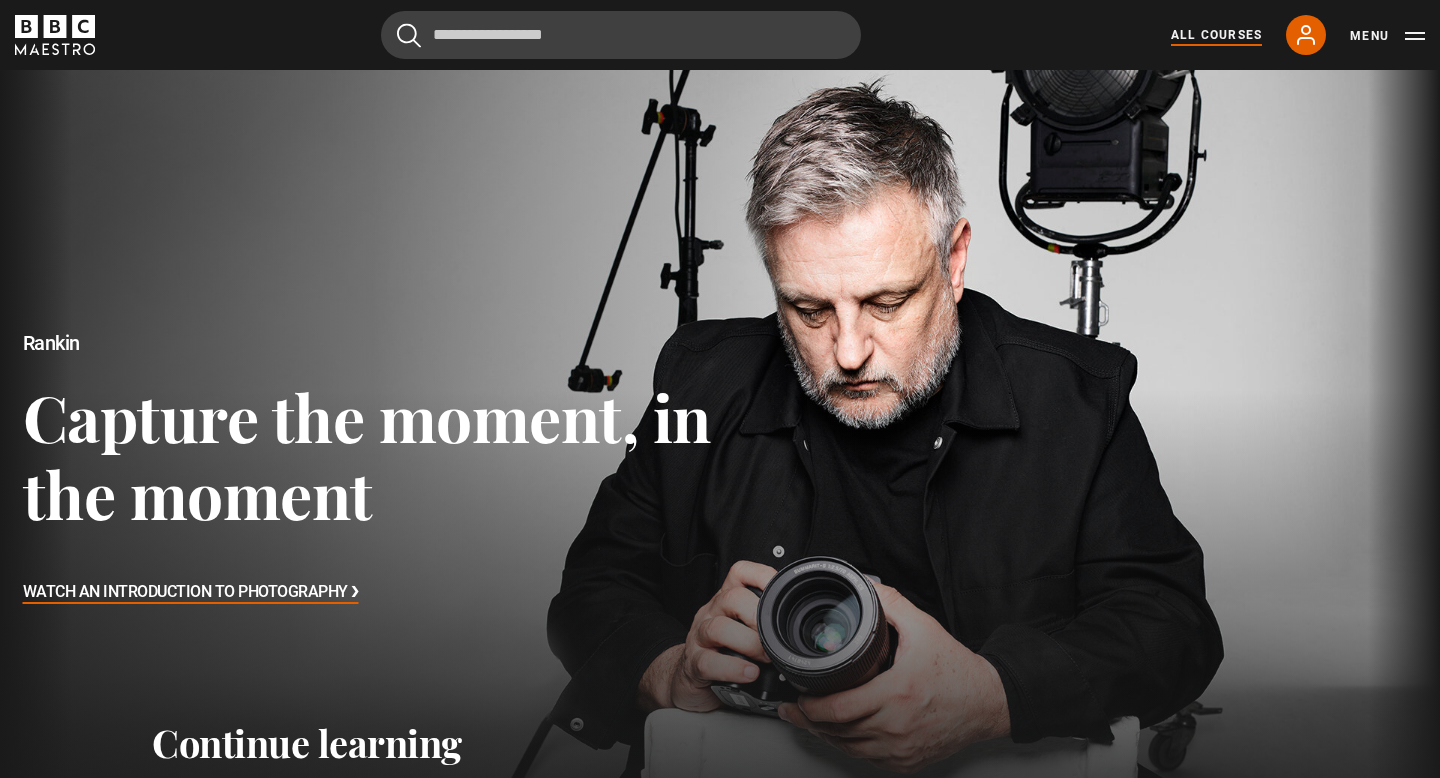 click on "All Courses" at bounding box center (1216, 35) 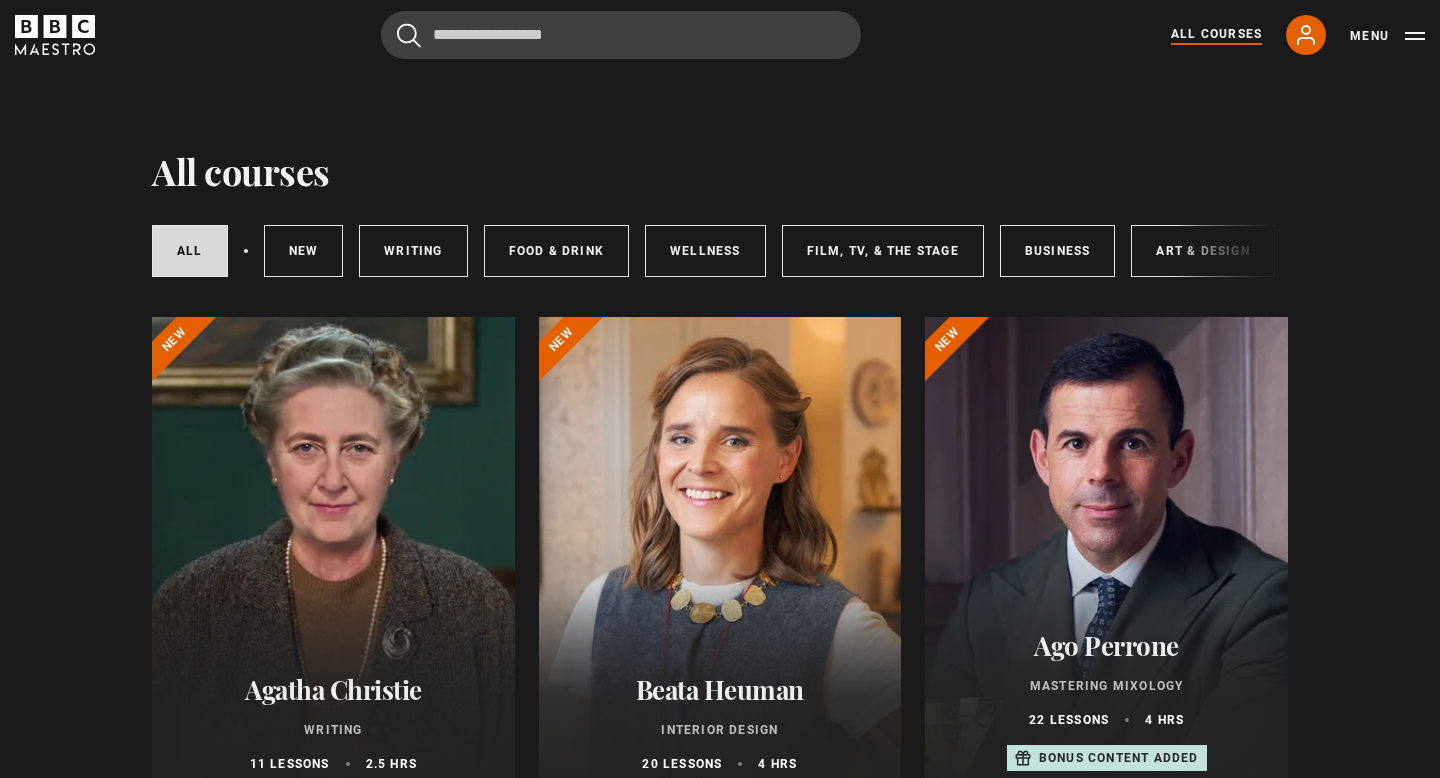 scroll, scrollTop: 0, scrollLeft: 0, axis: both 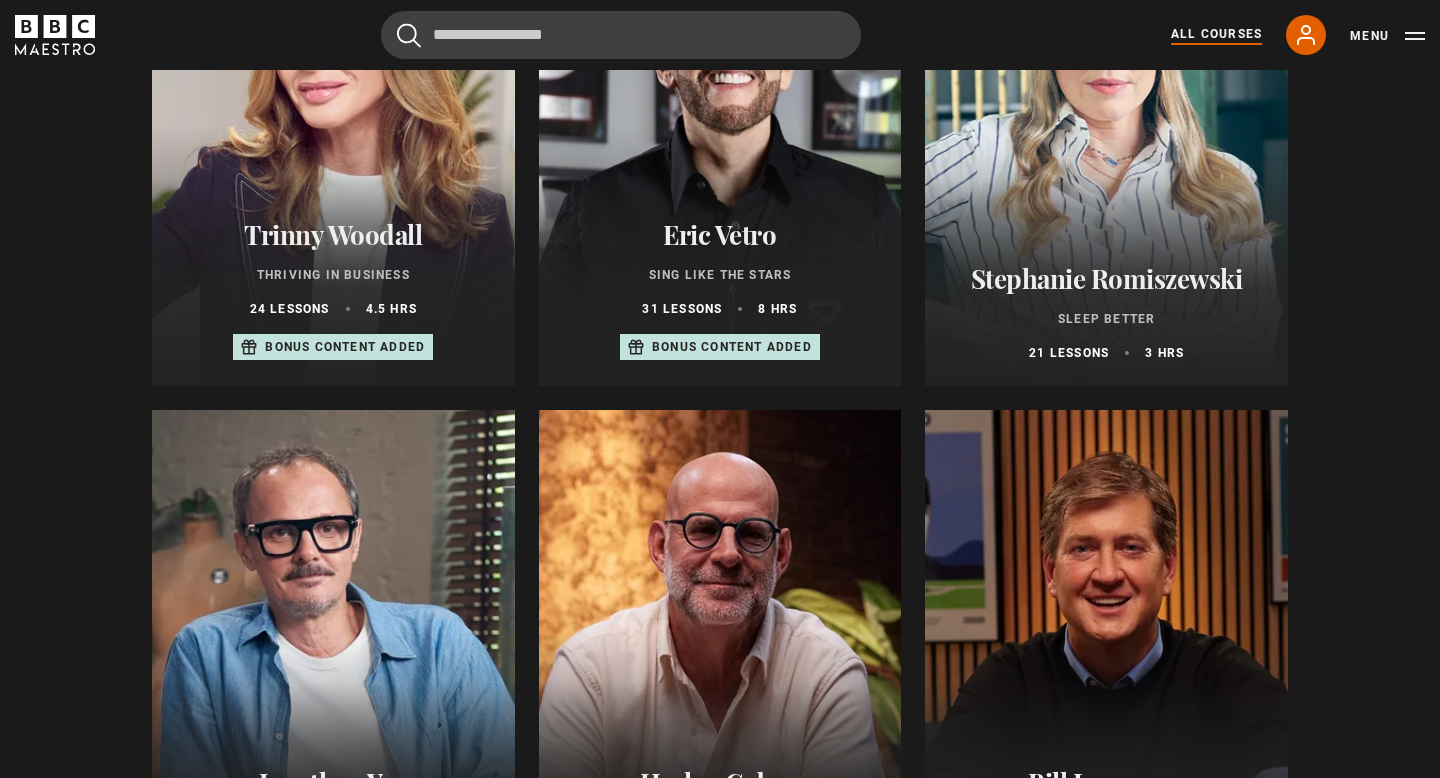 click at bounding box center (1106, 650) 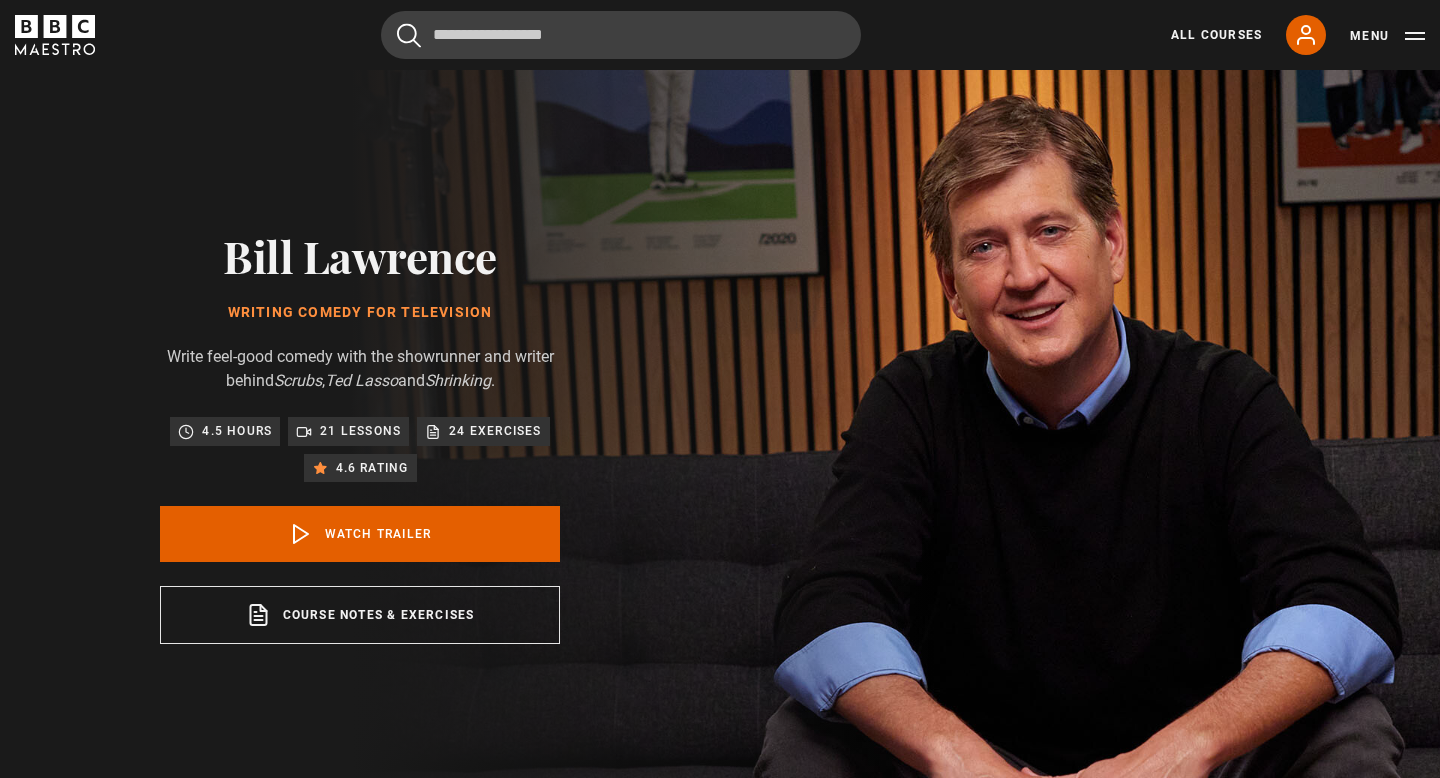 scroll, scrollTop: 0, scrollLeft: 0, axis: both 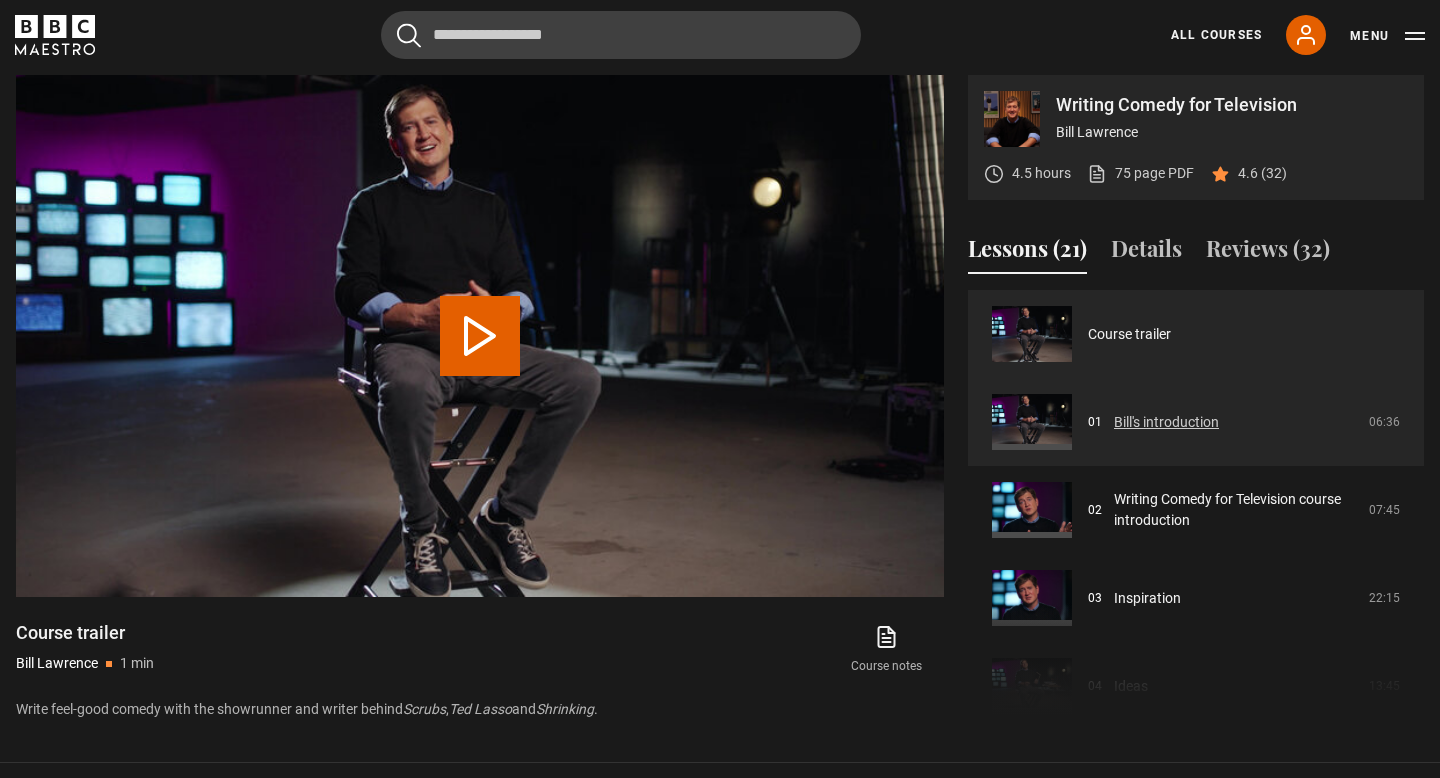 click on "Bill's introduction" at bounding box center [1166, 422] 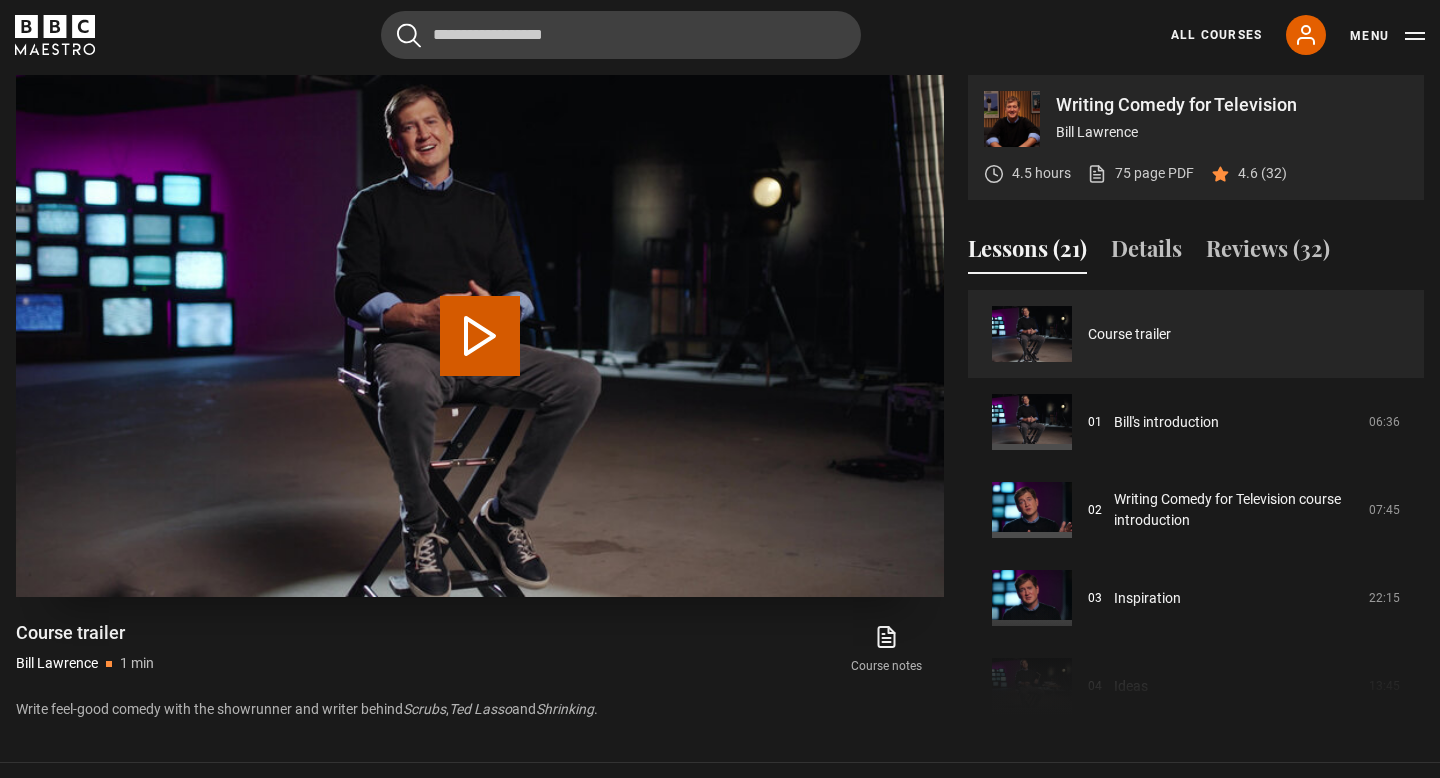 click on "Play Video" at bounding box center [480, 336] 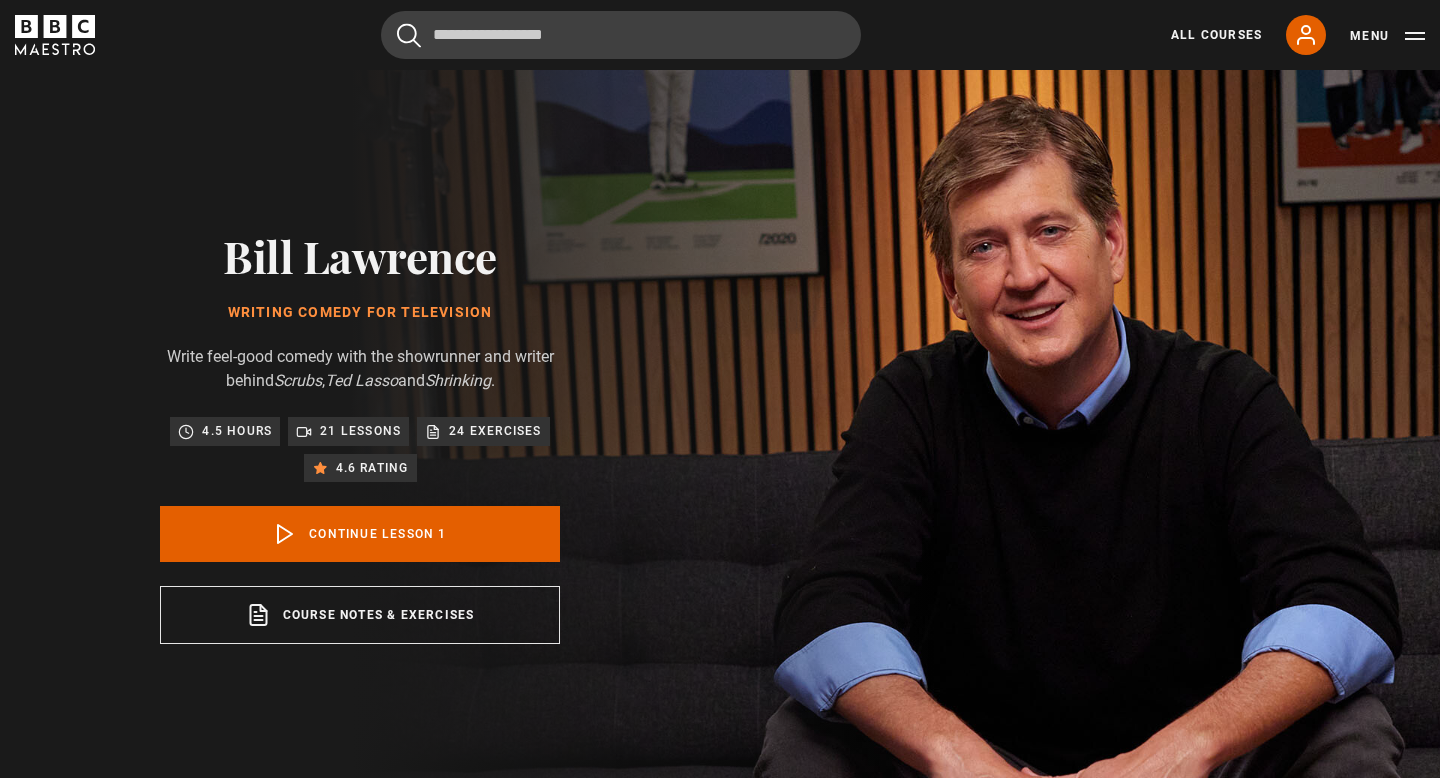 scroll, scrollTop: 804, scrollLeft: 0, axis: vertical 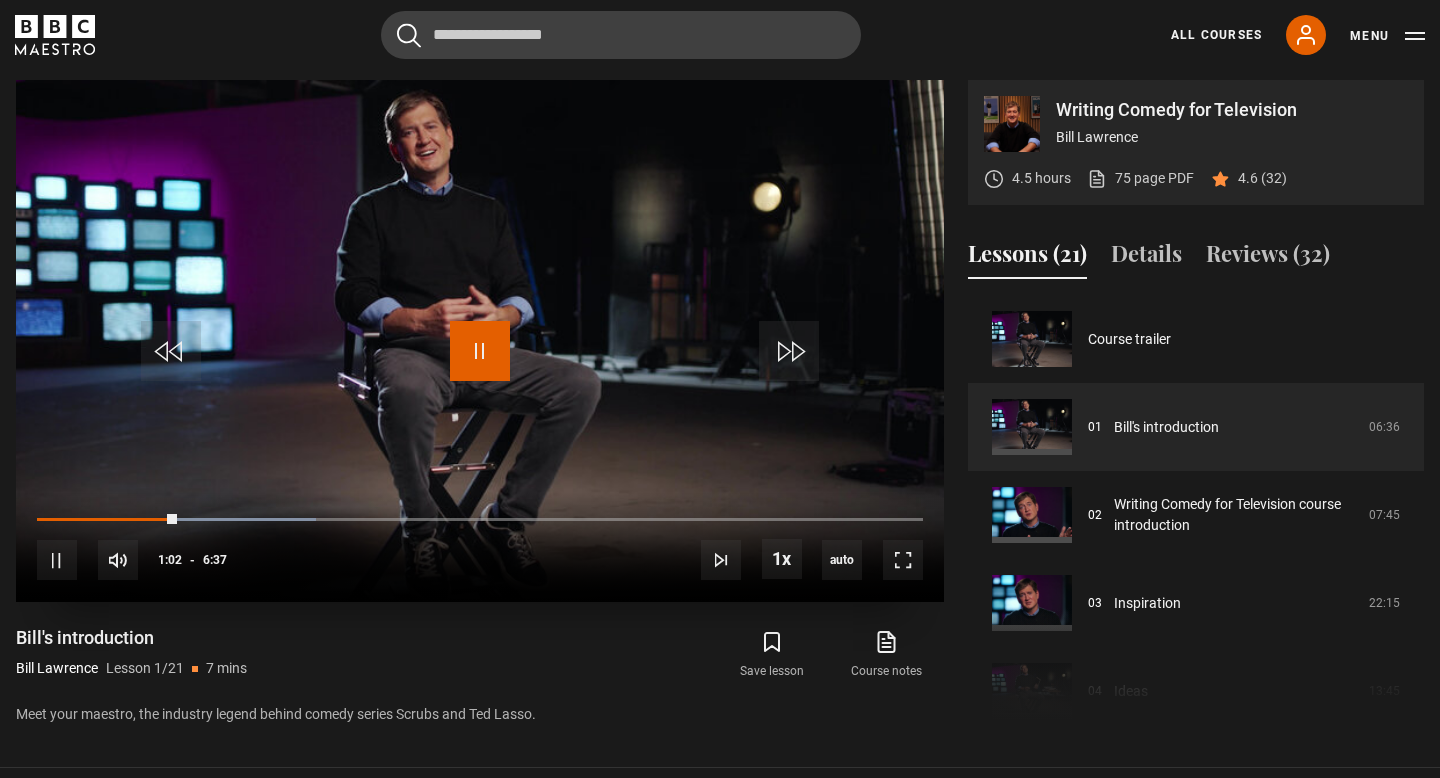 click at bounding box center [480, 351] 